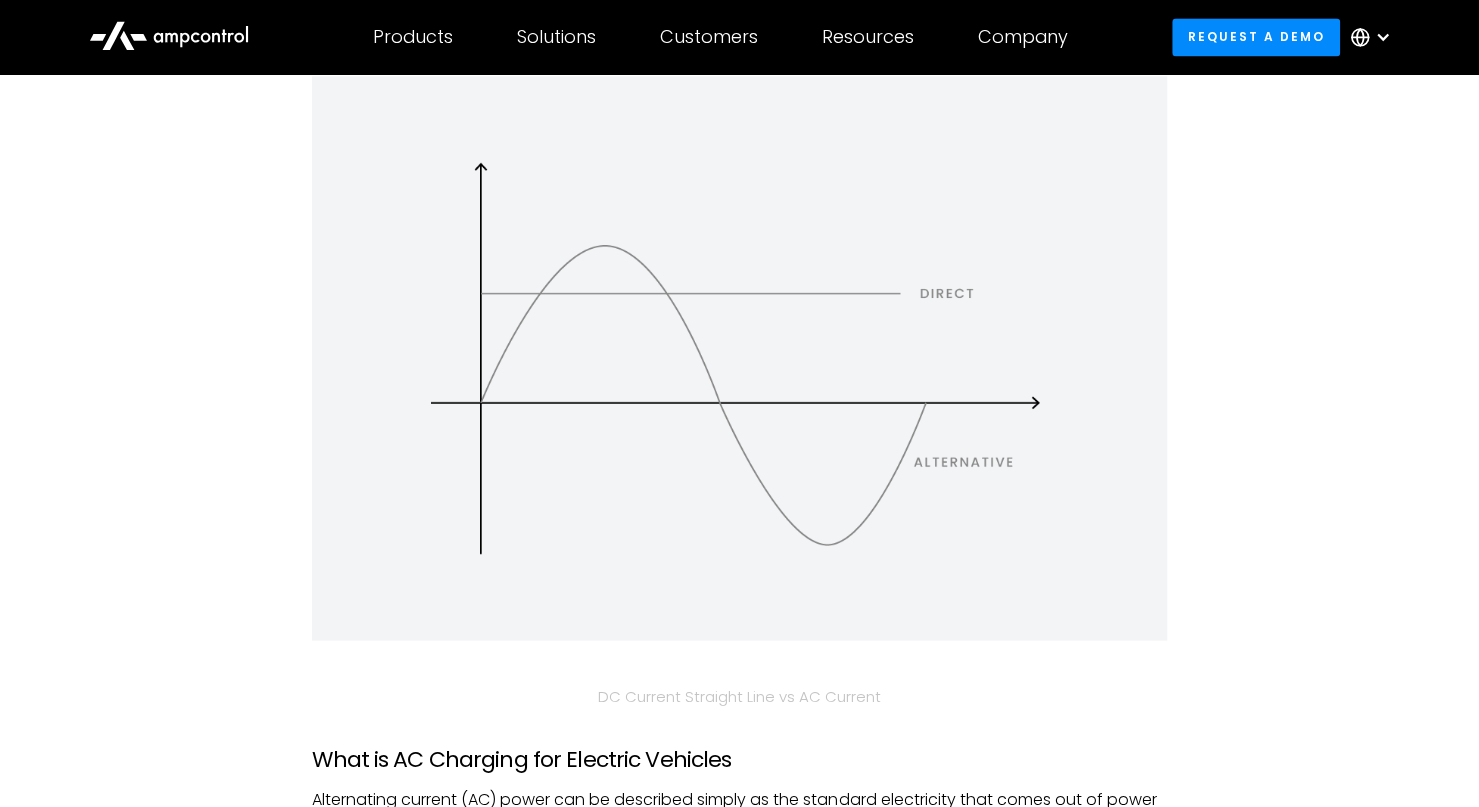 scroll, scrollTop: 1700, scrollLeft: 0, axis: vertical 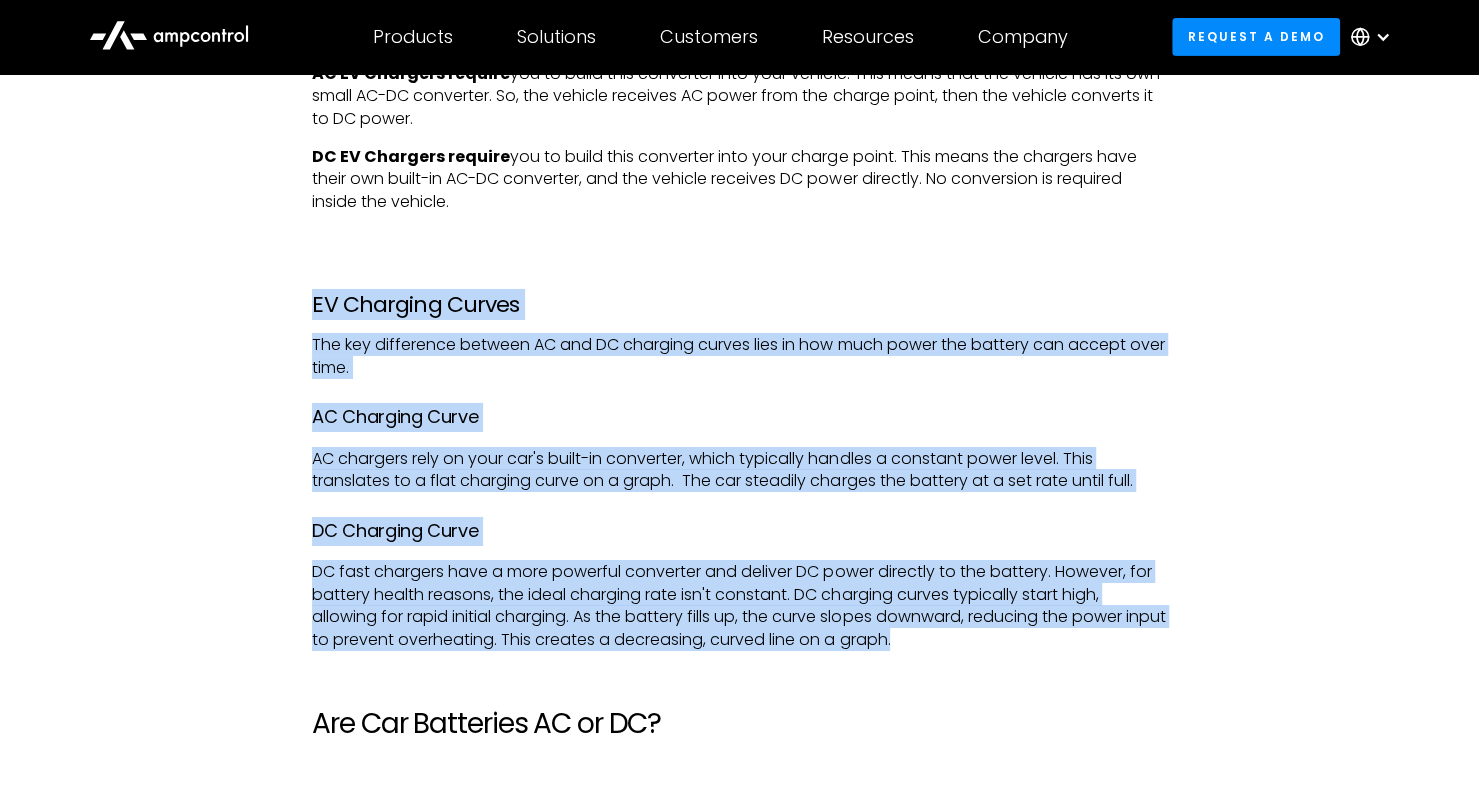 drag, startPoint x: 278, startPoint y: 307, endPoint x: 956, endPoint y: 641, distance: 755.8042 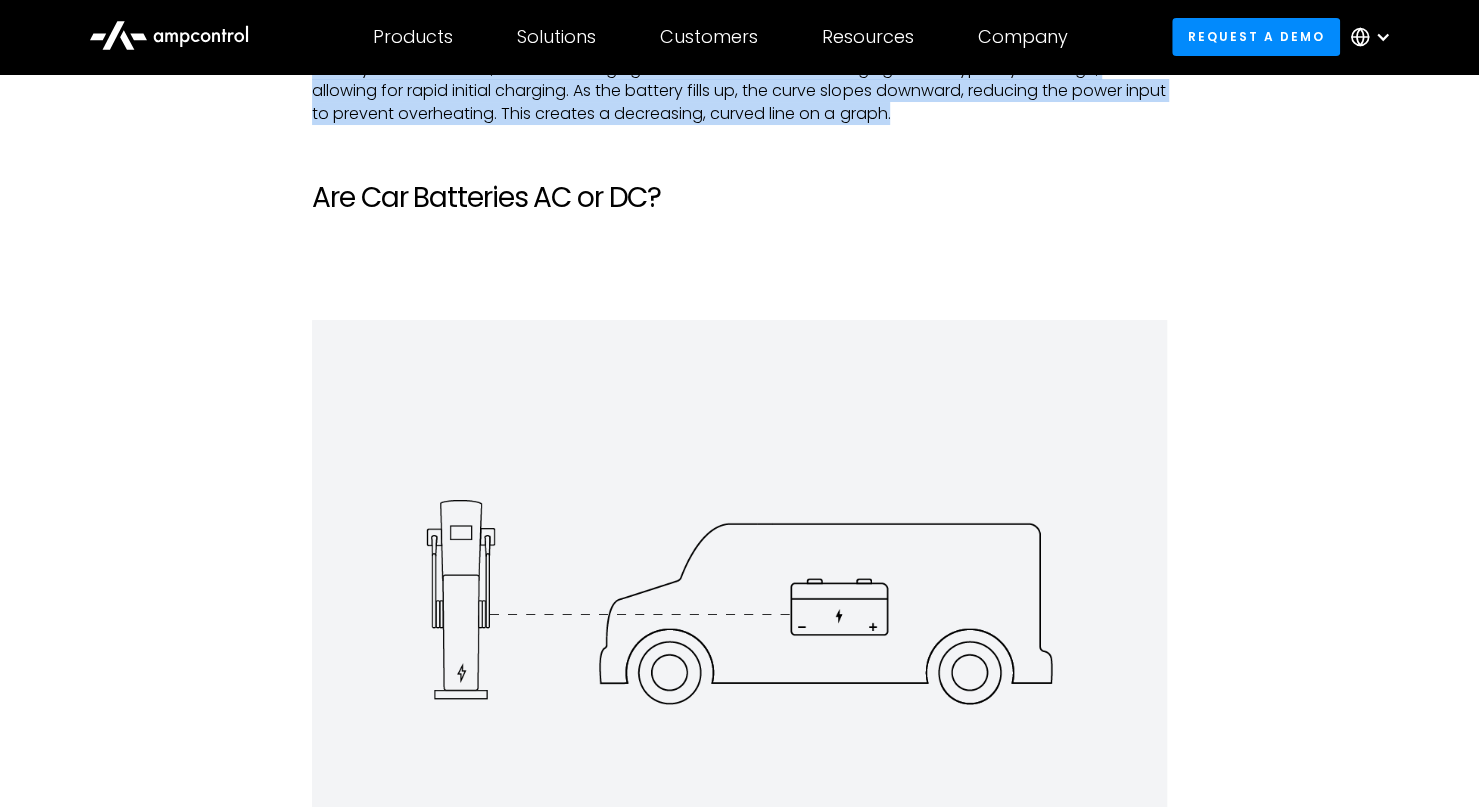 scroll, scrollTop: 4400, scrollLeft: 0, axis: vertical 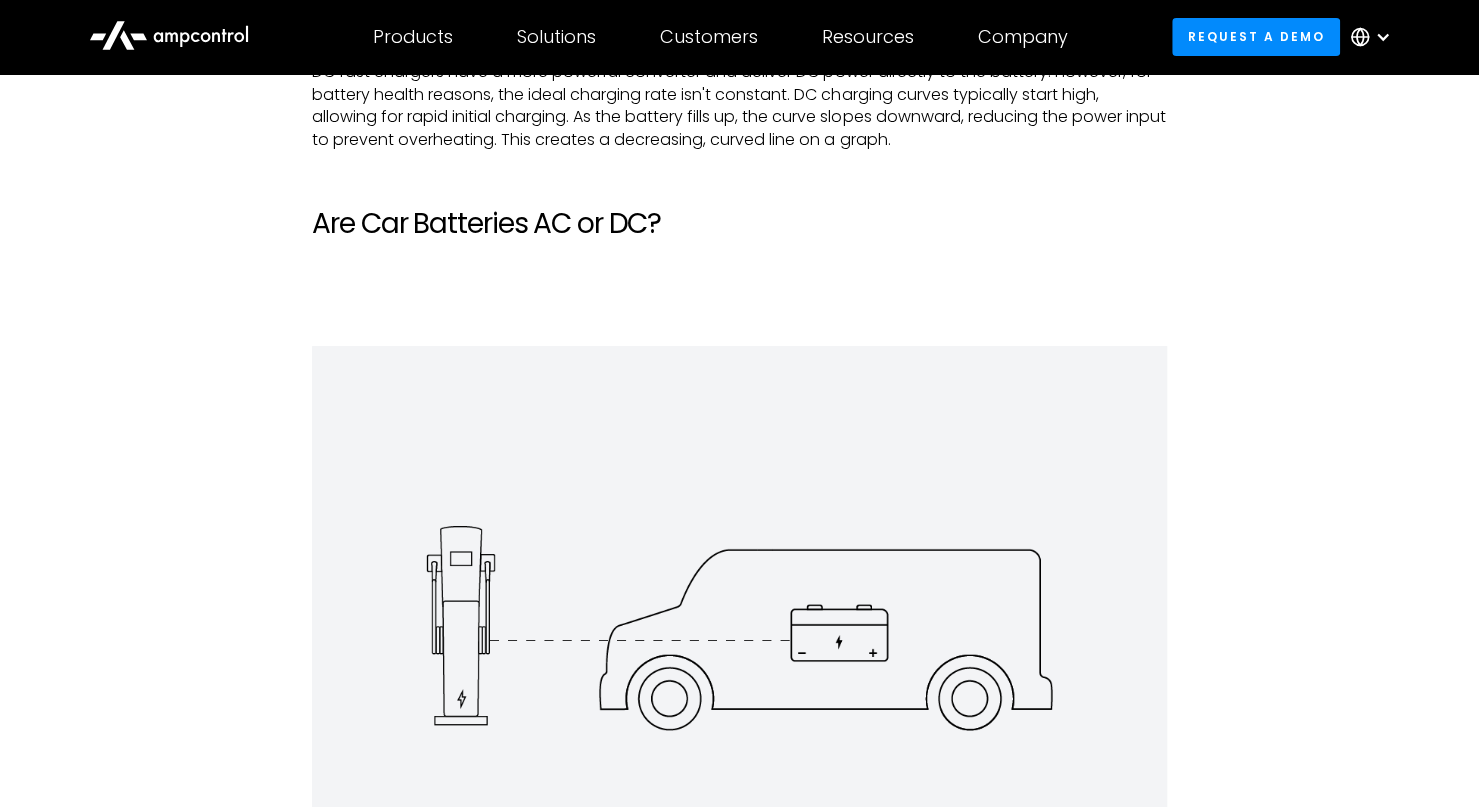 click on "EV charging stations are becoming more commonplace. Most charging stations you see are AC chargers. Until recently, AC chargers have been the only option. But in recent years new technology known as DC Fast Chargers has been developed allowing companies to apply a different type of technology to charge vehicles faster than the standard AC chargers The proportion of DC fast chargers to AC chargers is growing. But for many people, the question remains AC vs DC EV charging, which charging station should be used for fleet vehicles? Should companies with depots install AC chargers or DC chargers? That’s the question we’ll seek to answer in this article.  To help introduce you to the world of AC vs DC and their differences, there are two key things to remember: The electricity from the grid (like a wall socket in your home) is always AC (alternating current). Electric Vehicle Batteries always store and use DC (direct current). Learn more about energy management and smart charging by downloading our report,  "" at bounding box center (739, 215) 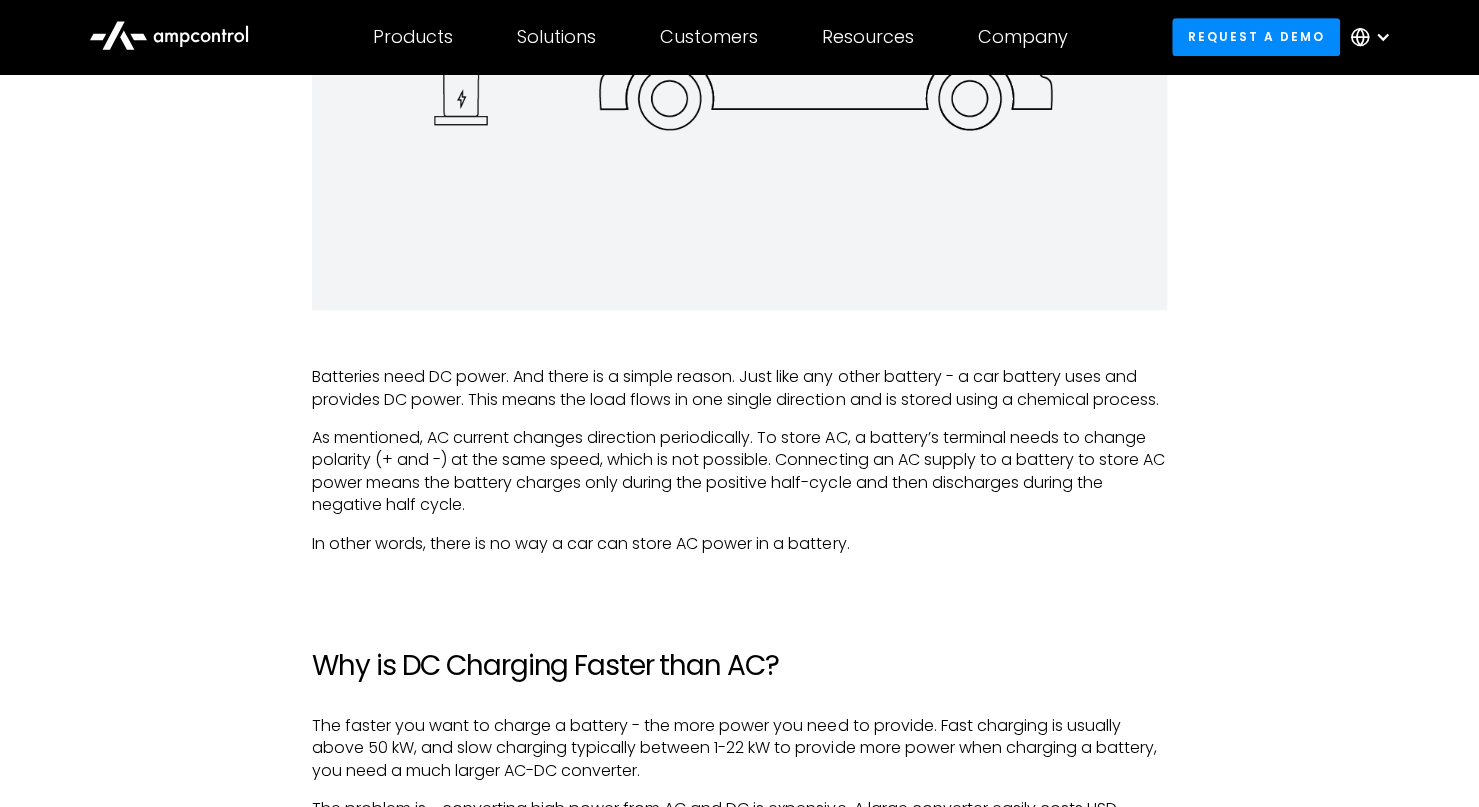 scroll, scrollTop: 4900, scrollLeft: 0, axis: vertical 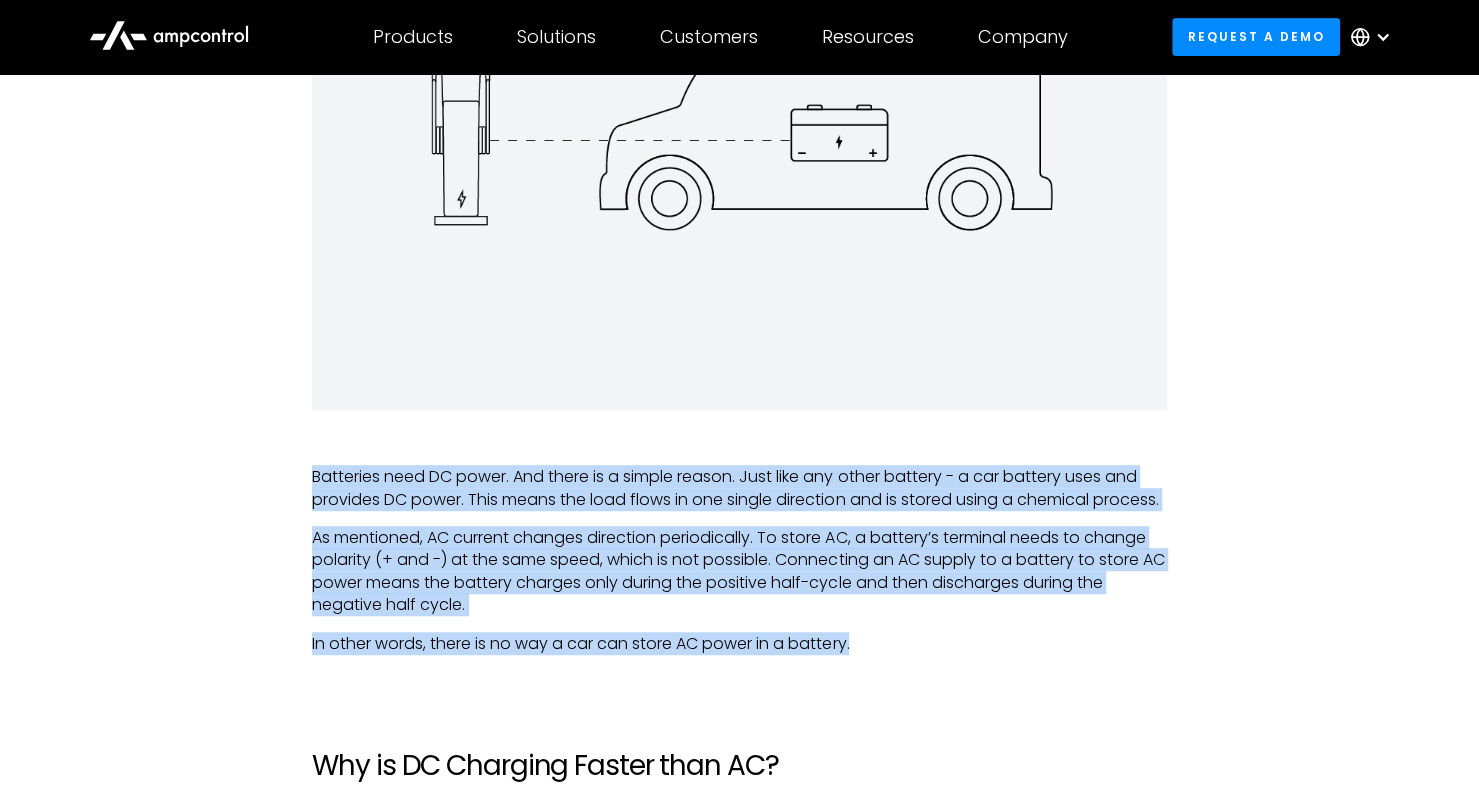 drag, startPoint x: 896, startPoint y: 673, endPoint x: 301, endPoint y: 481, distance: 625.2112 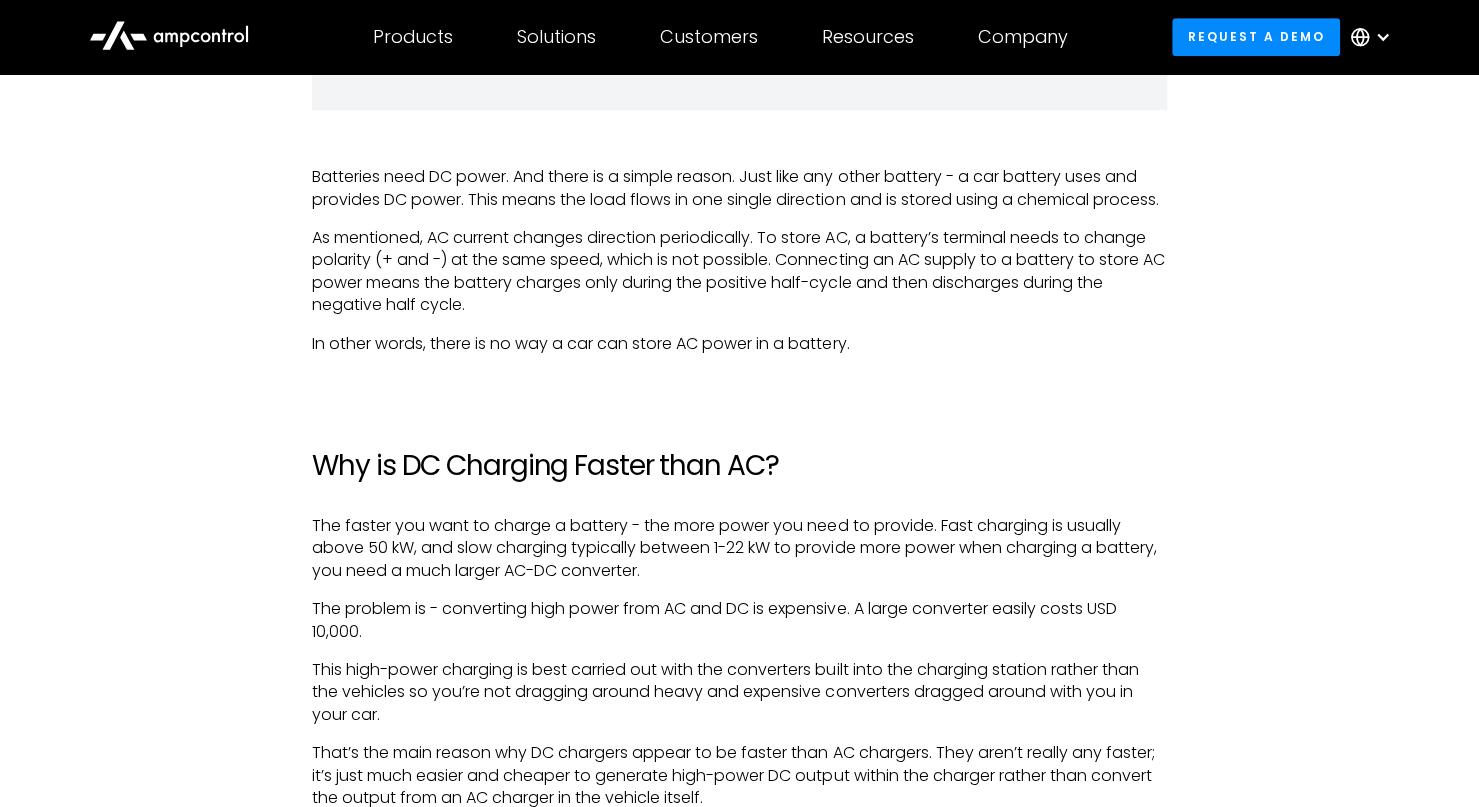 scroll, scrollTop: 4900, scrollLeft: 0, axis: vertical 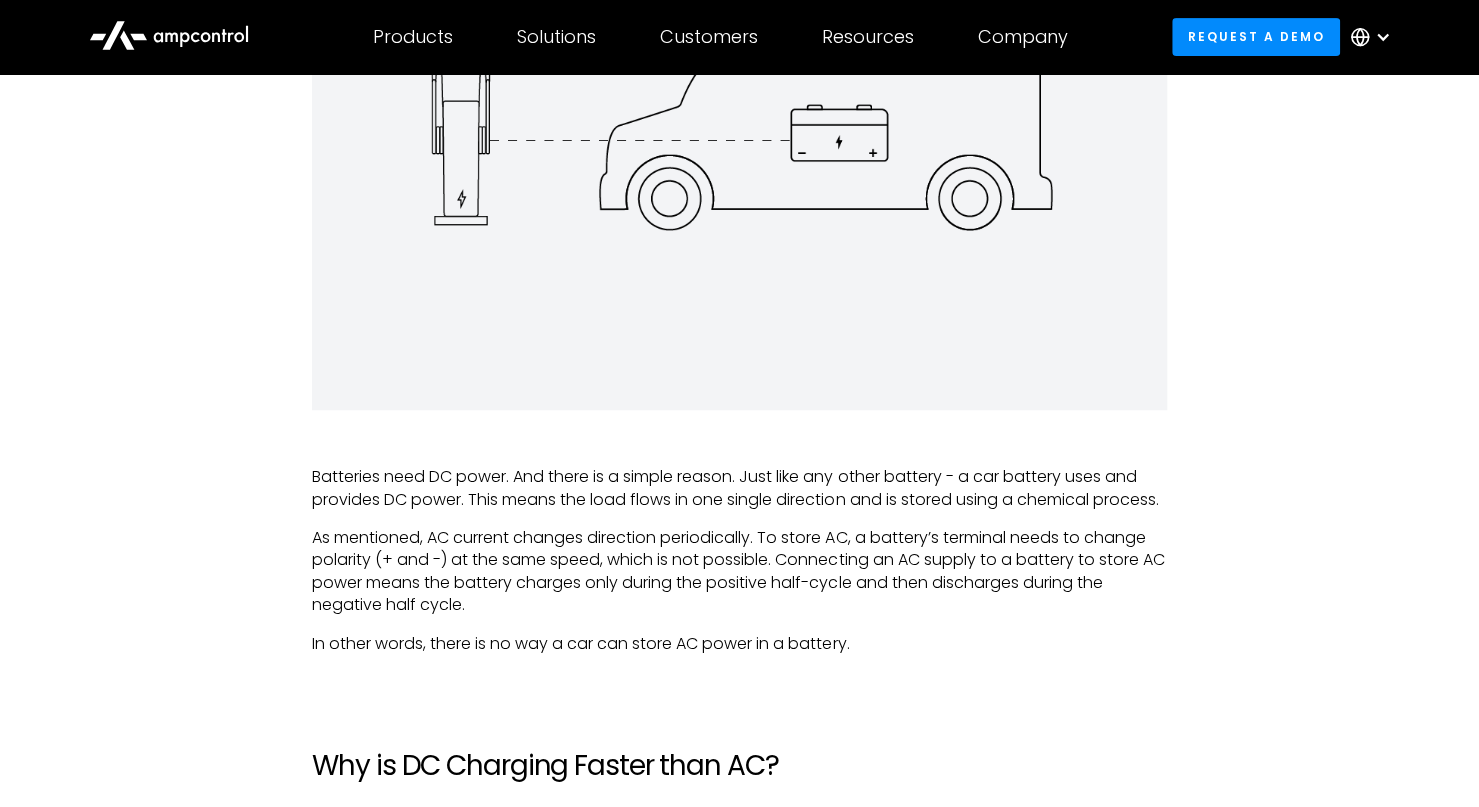 click on "EV charging stations are becoming more commonplace. Most charging stations you see are AC chargers. Until recently, AC chargers have been the only option. But in recent years new technology known as DC Fast Chargers has been developed allowing companies to apply a different type of technology to charge vehicles faster than the standard AC chargers The proportion of DC fast chargers to AC chargers is growing. But for many people, the question remains AC vs DC EV charging, which charging station should be used for fleet vehicles? Should companies with depots install AC chargers or DC chargers? That’s the question we’ll seek to answer in this article.  To help introduce you to the world of AC vs DC and their differences, there are two key things to remember: The electricity from the grid (like a wall socket in your home) is always AC (alternating current). Electric Vehicle Batteries always store and use DC (direct current). Learn more about energy management and smart charging by downloading our report,  "" at bounding box center [740, -265] 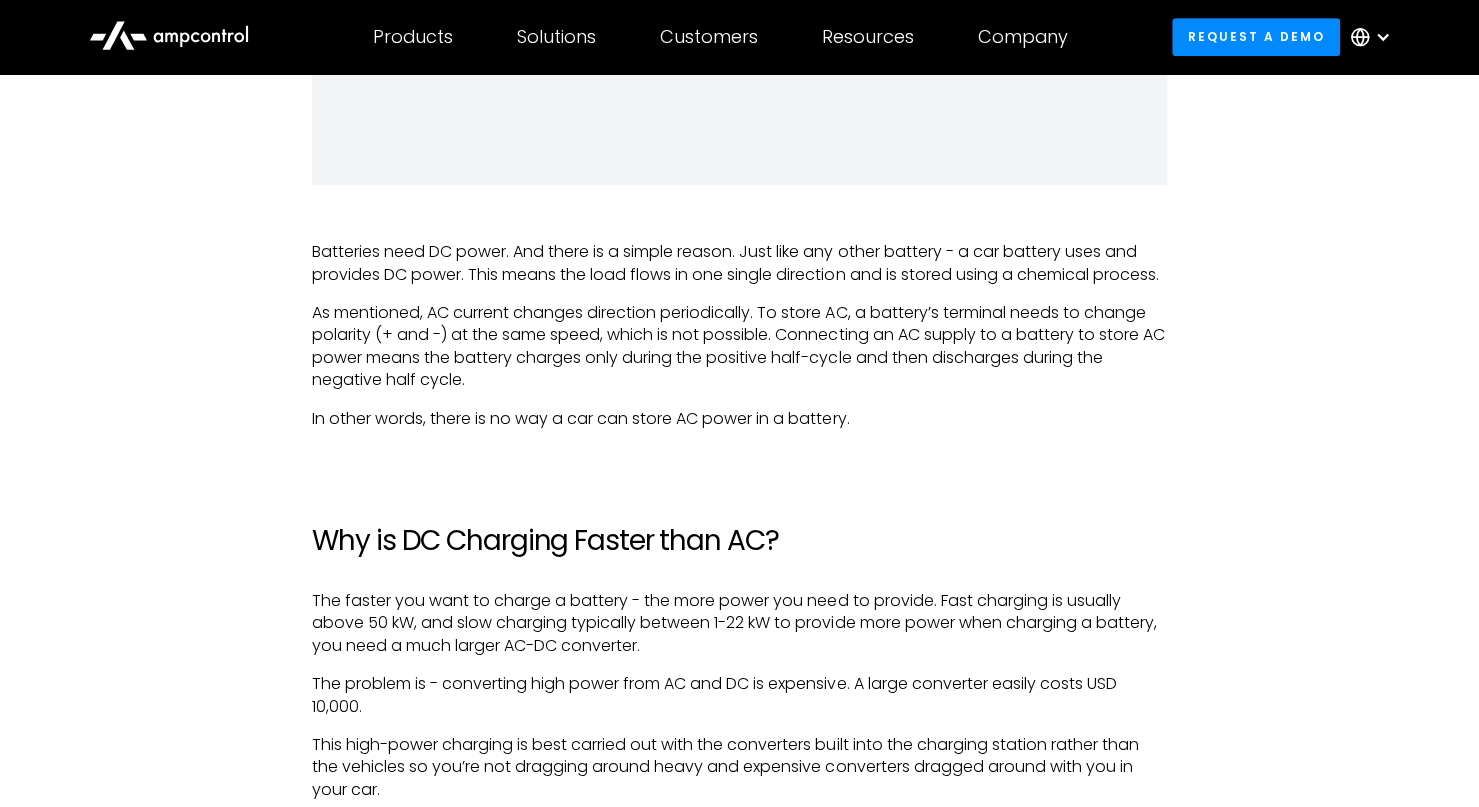 scroll, scrollTop: 5100, scrollLeft: 0, axis: vertical 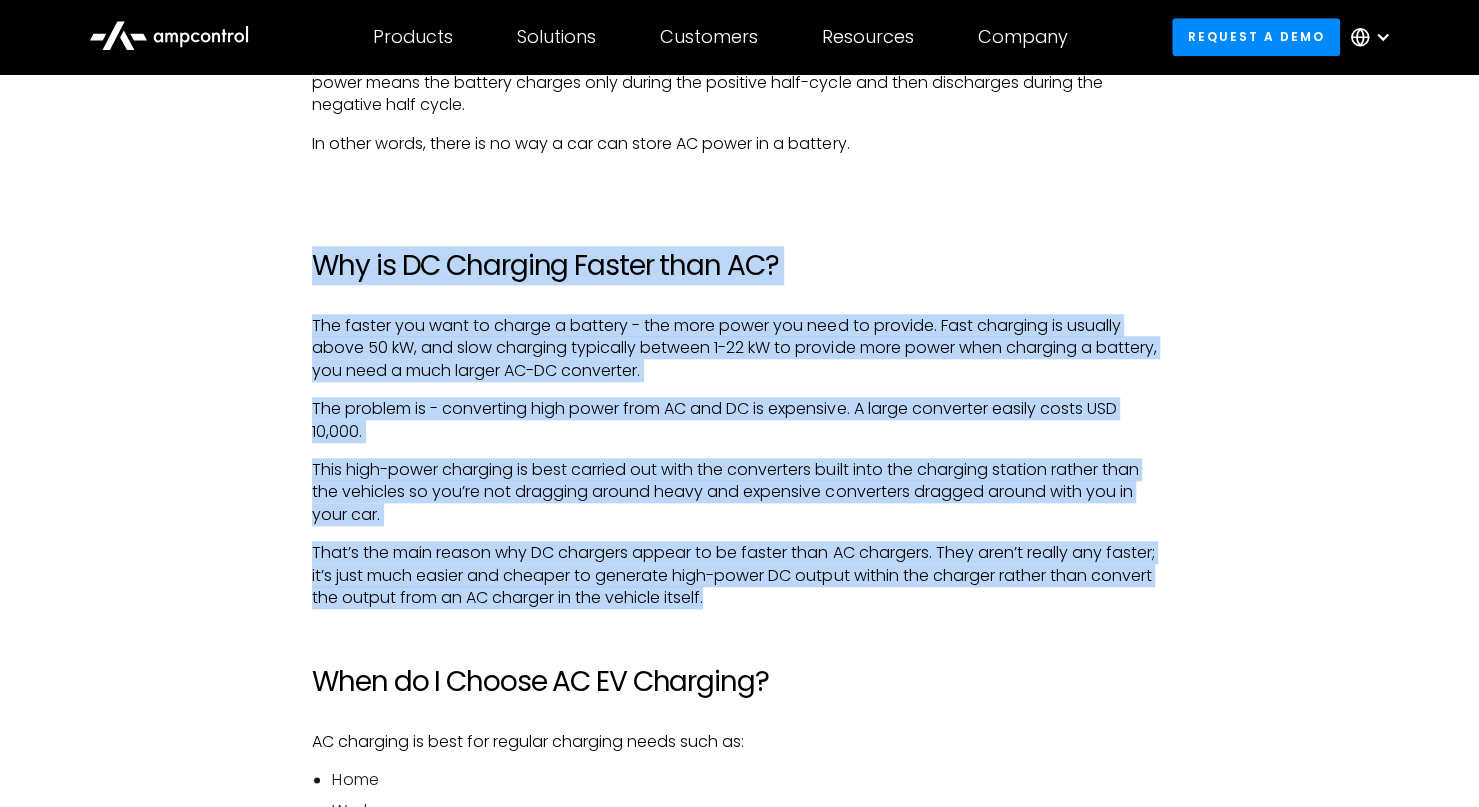 drag, startPoint x: 742, startPoint y: 628, endPoint x: 266, endPoint y: 285, distance: 586.7069 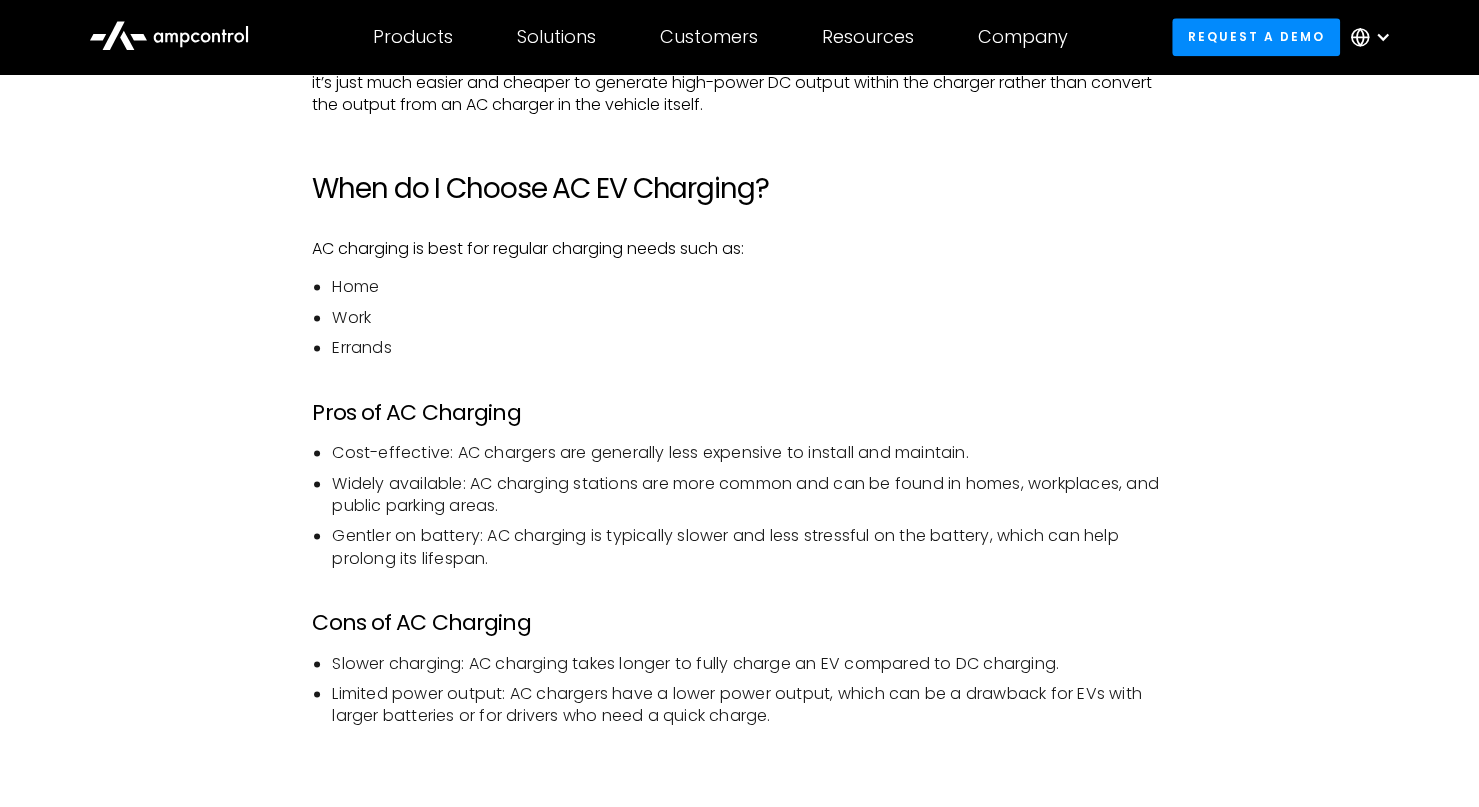scroll, scrollTop: 5900, scrollLeft: 0, axis: vertical 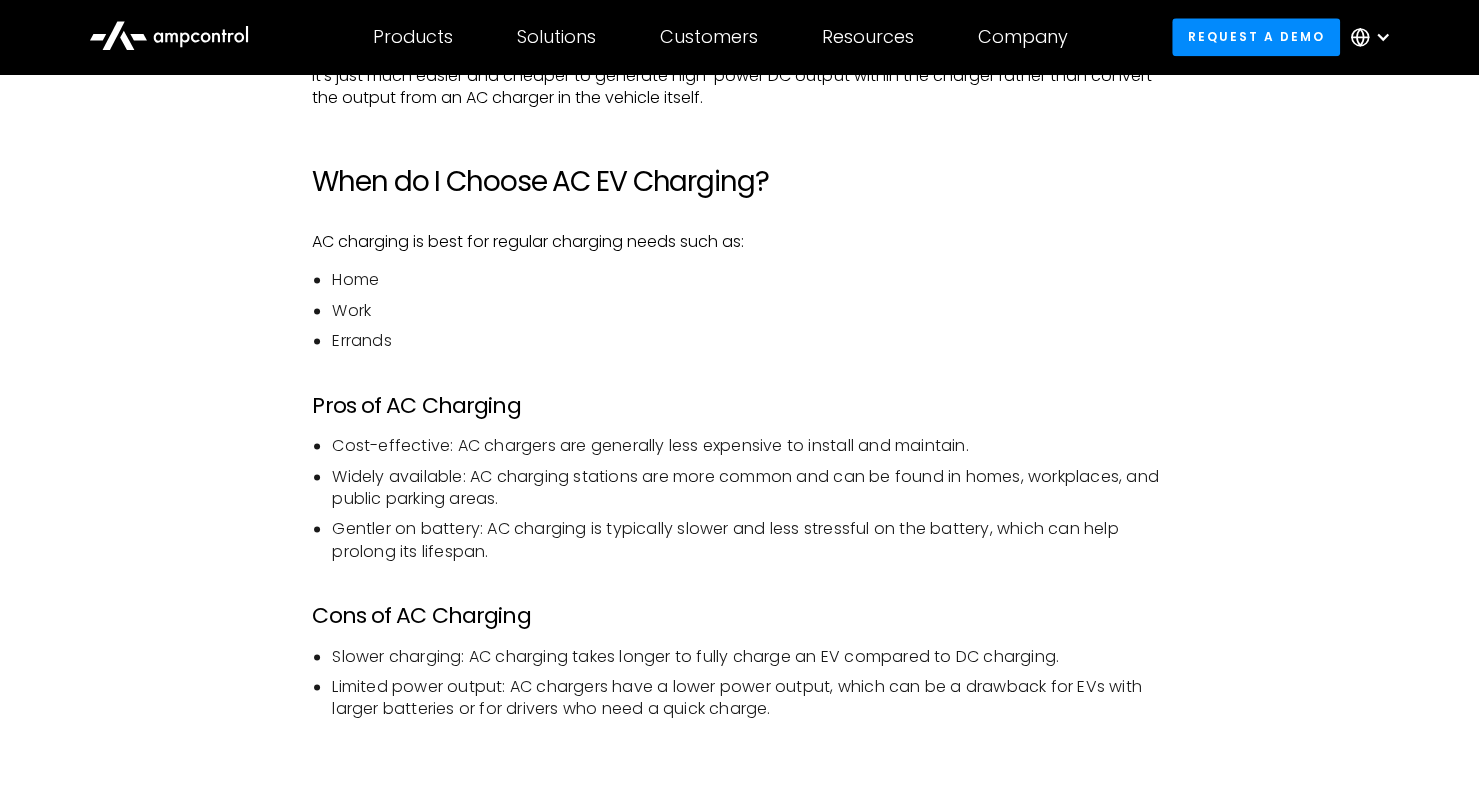 click on "Home Work Errands" at bounding box center [739, 310] 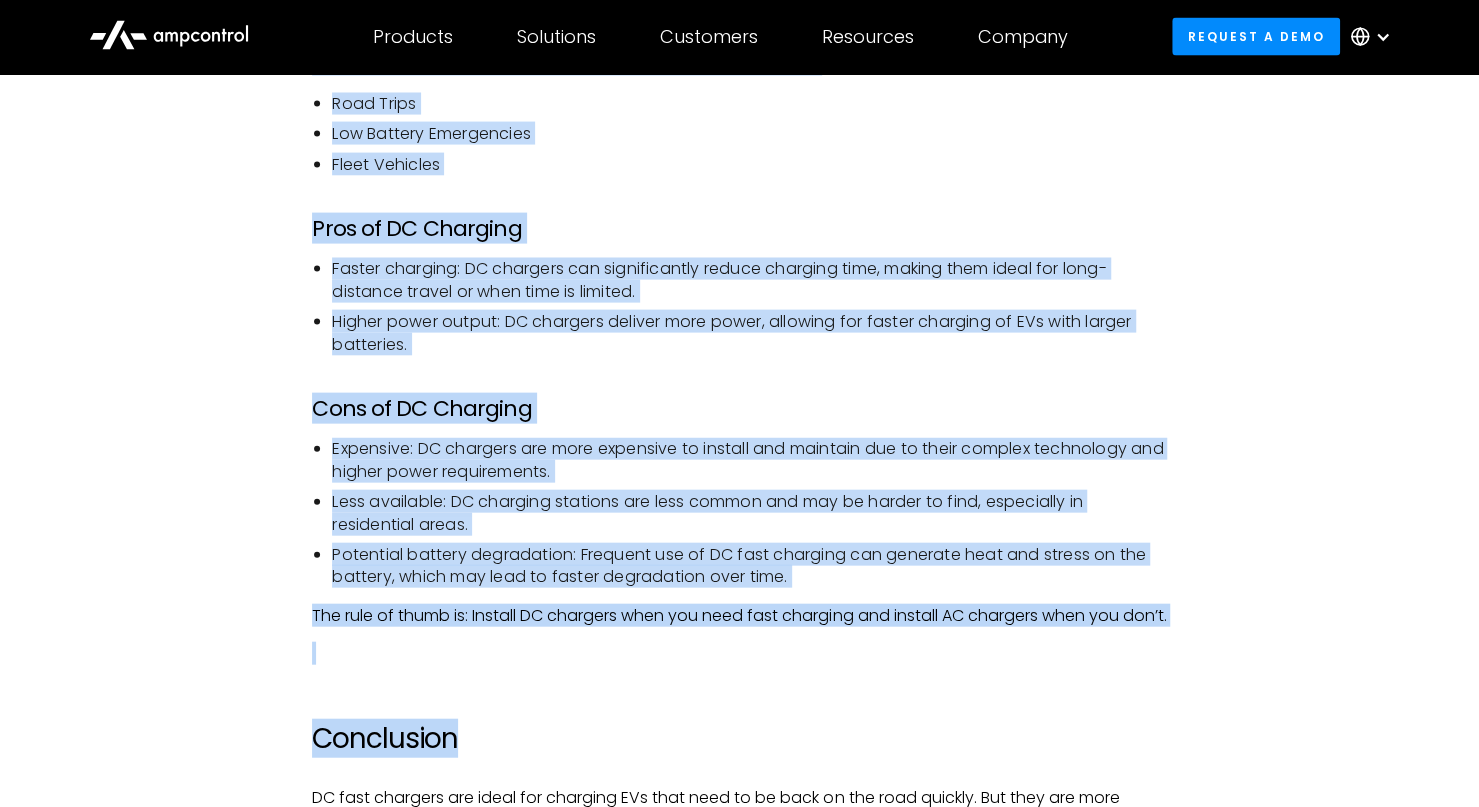 scroll, scrollTop: 6866, scrollLeft: 0, axis: vertical 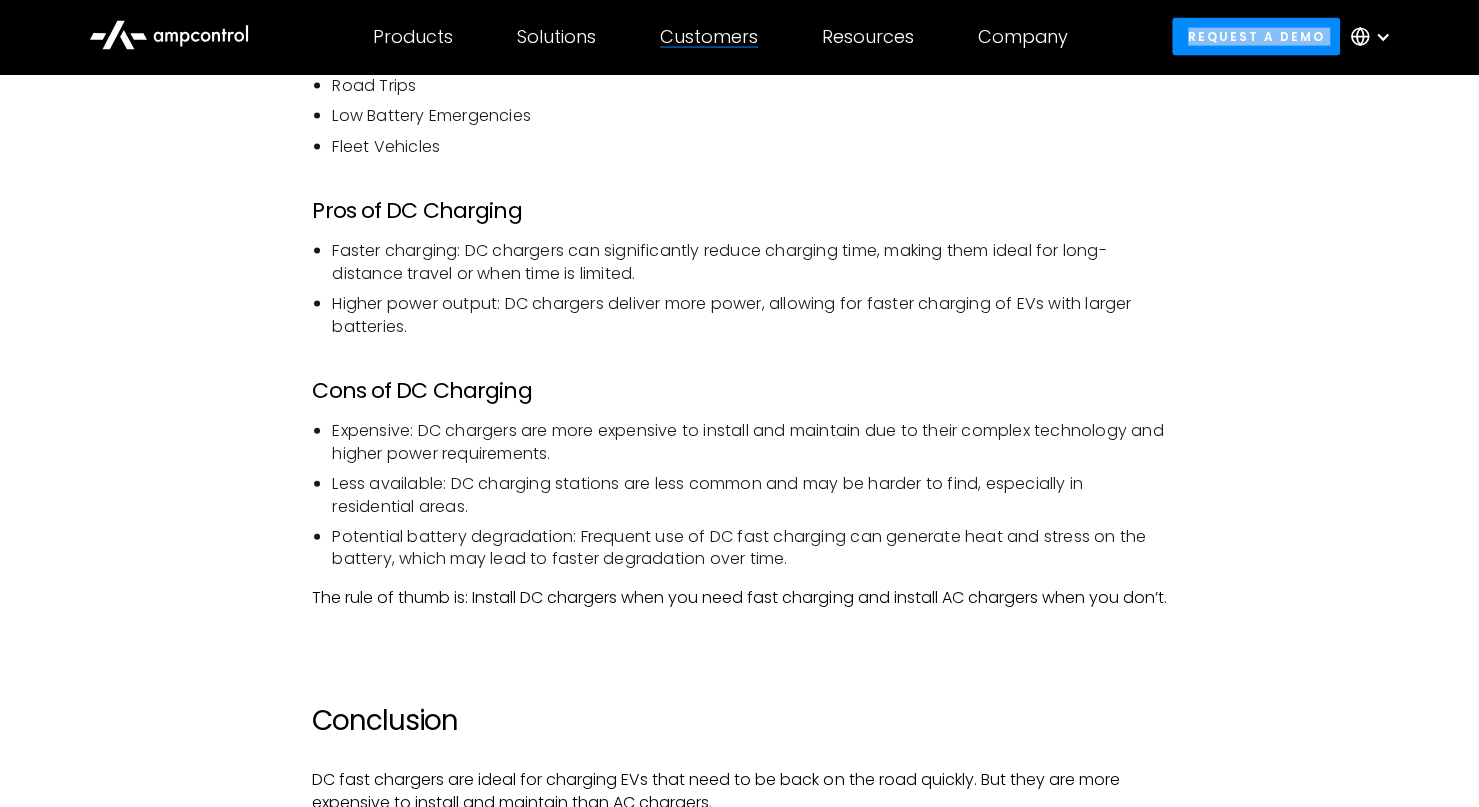 drag, startPoint x: 314, startPoint y: 201, endPoint x: 646, endPoint y: 58, distance: 361.4872 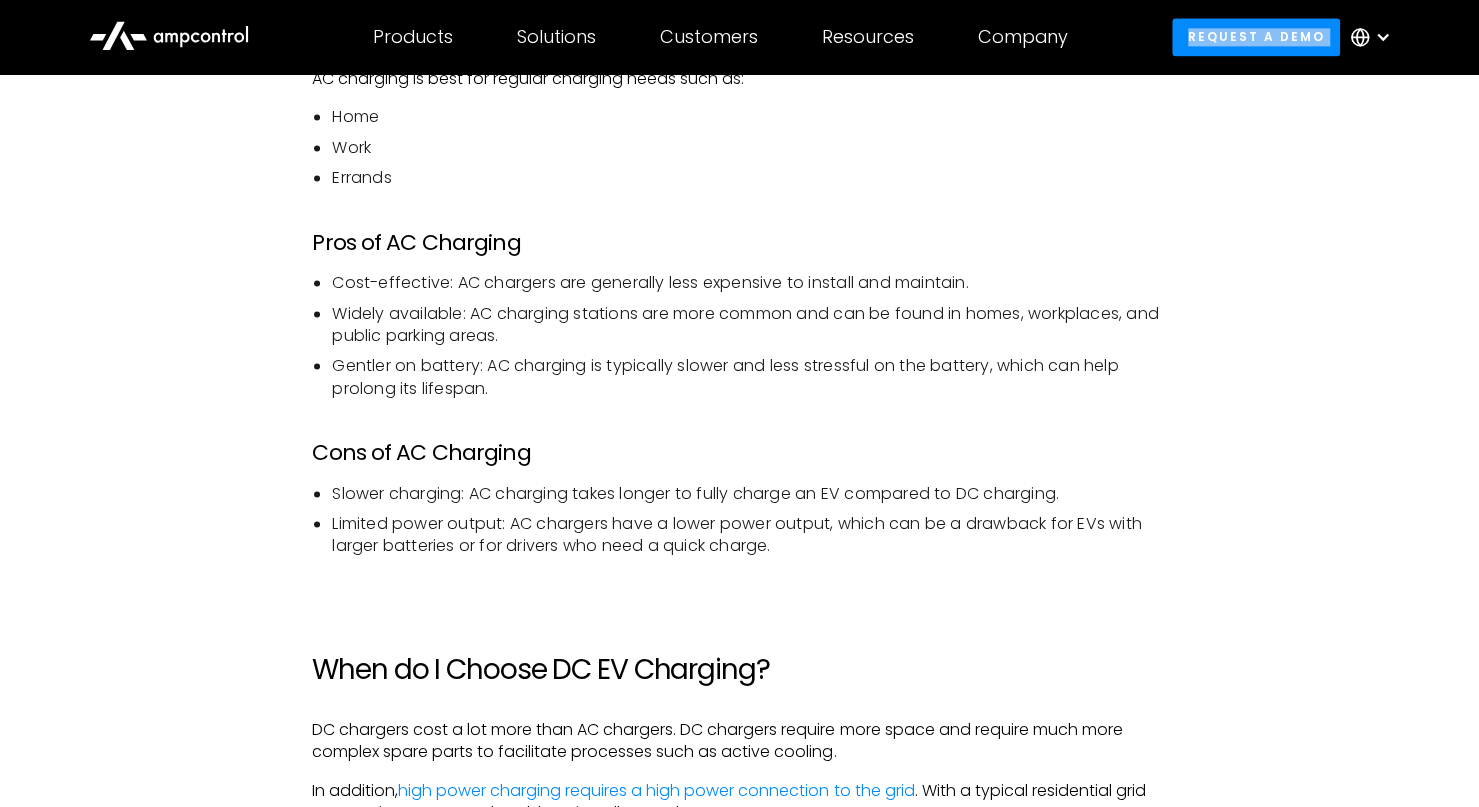 scroll, scrollTop: 6066, scrollLeft: 0, axis: vertical 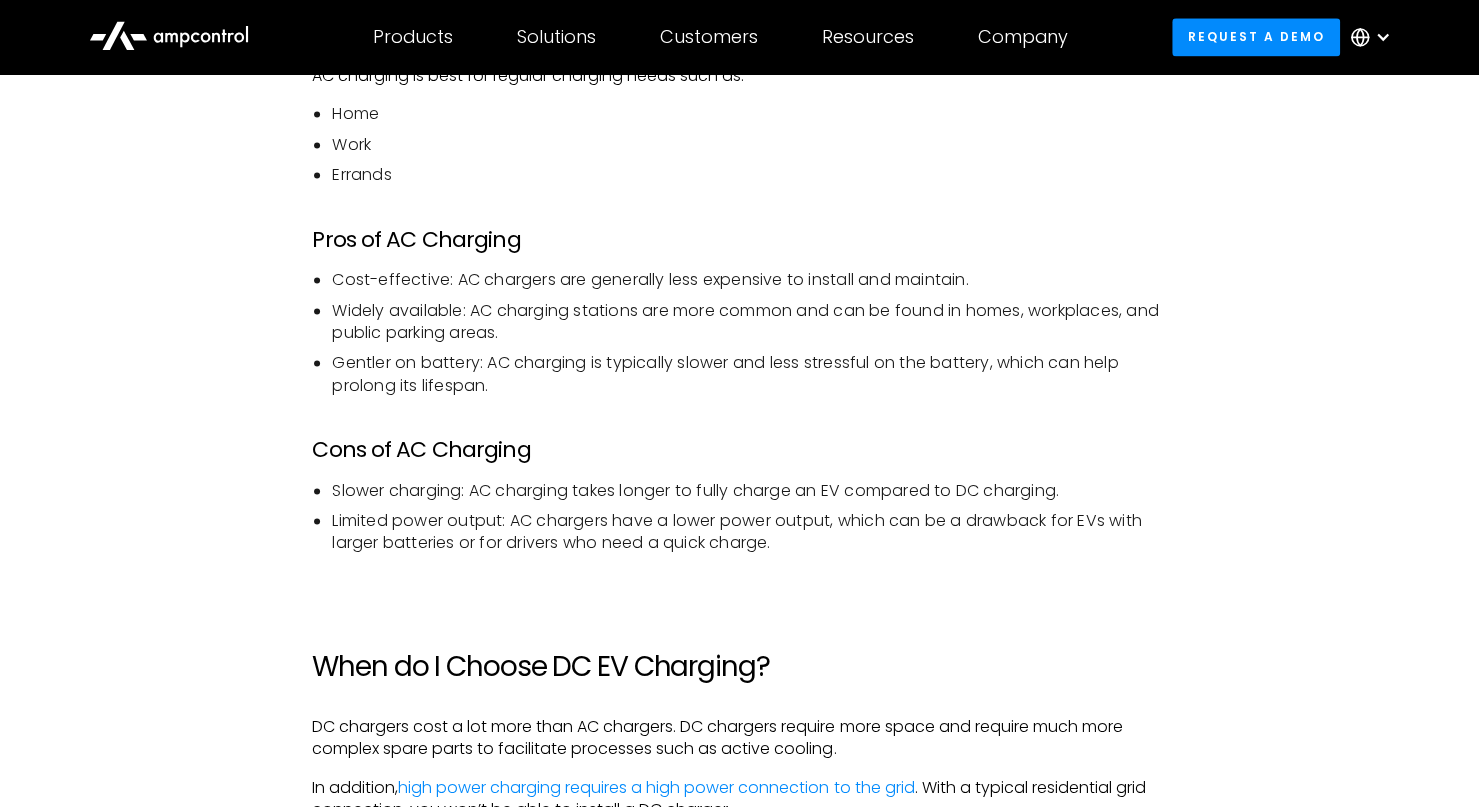 click on "Gentler on battery: AC charging is typically slower and less stressful on the battery, which can help prolong its lifespan." at bounding box center (749, 374) 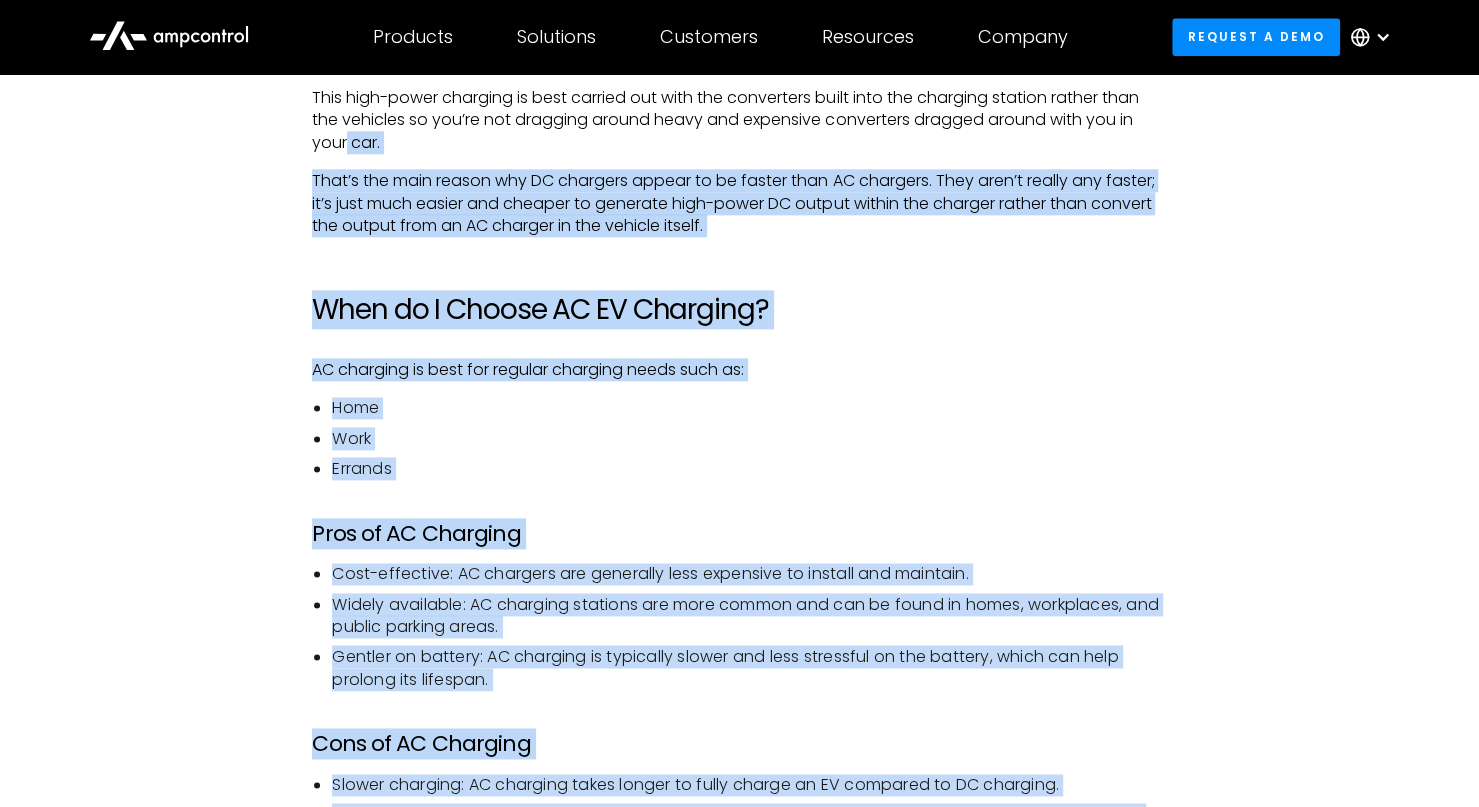 scroll, scrollTop: 5766, scrollLeft: 0, axis: vertical 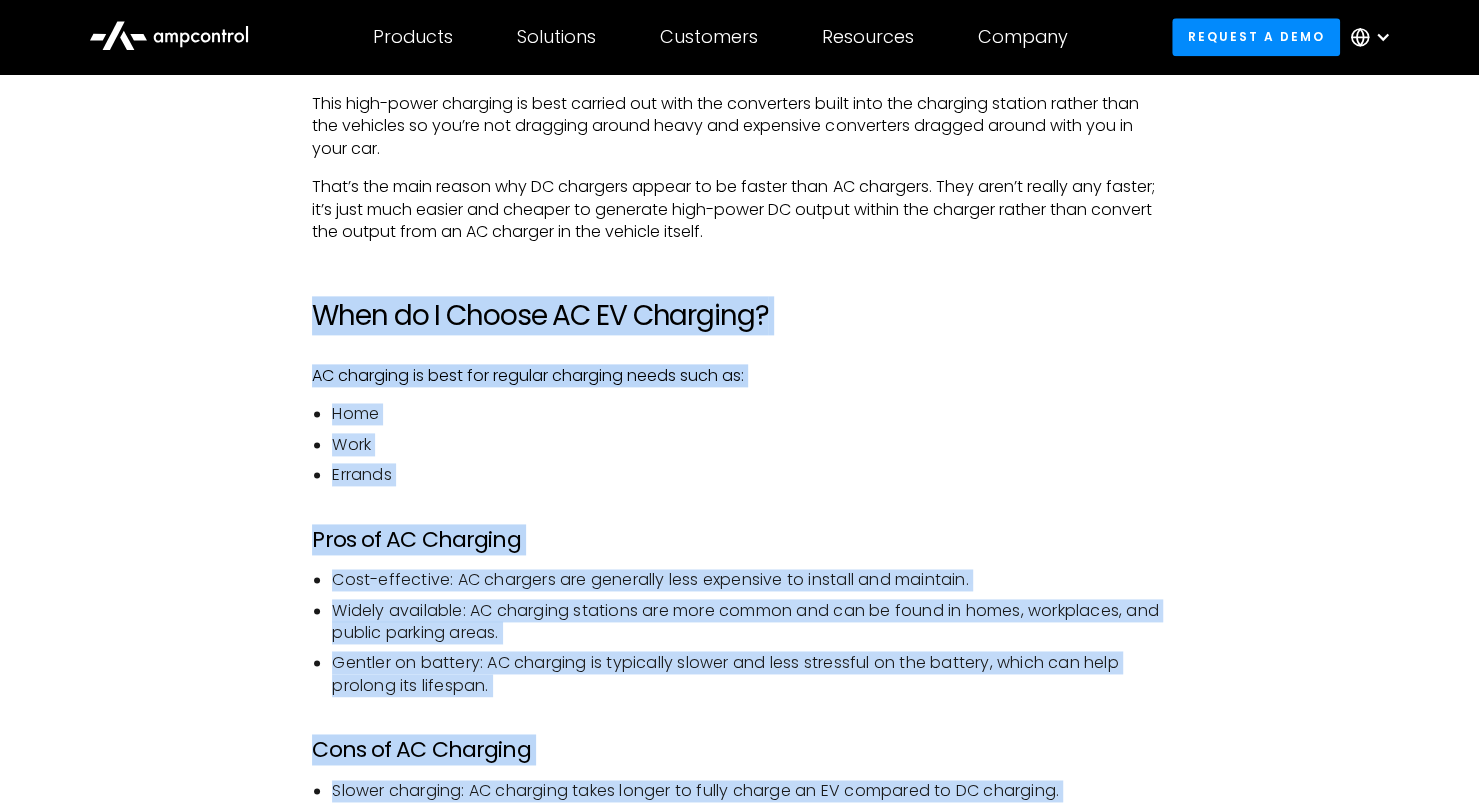 drag, startPoint x: 822, startPoint y: 567, endPoint x: 304, endPoint y: 326, distance: 571.31866 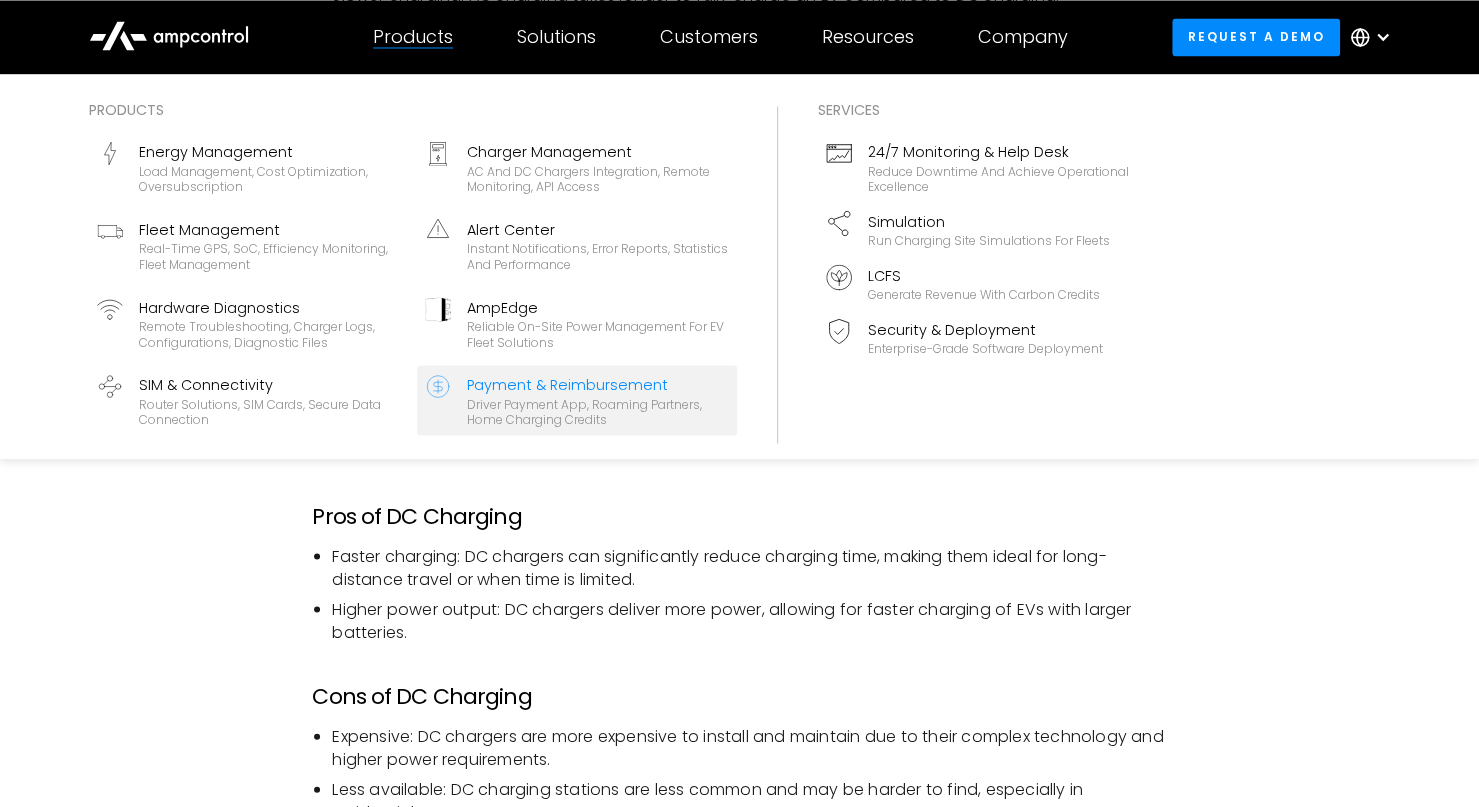 scroll, scrollTop: 6566, scrollLeft: 0, axis: vertical 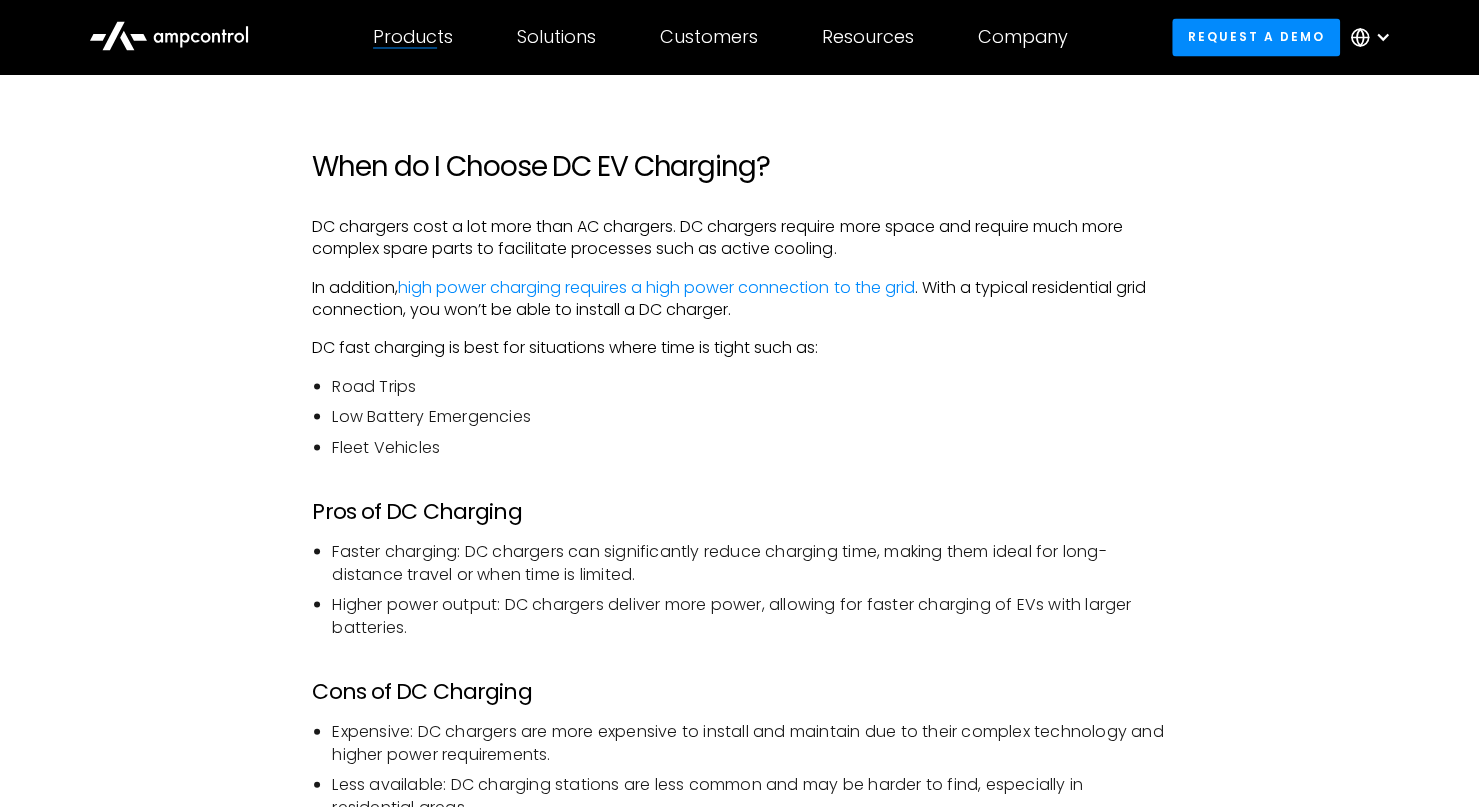 click on "Pros of DC Charging" at bounding box center (739, 511) 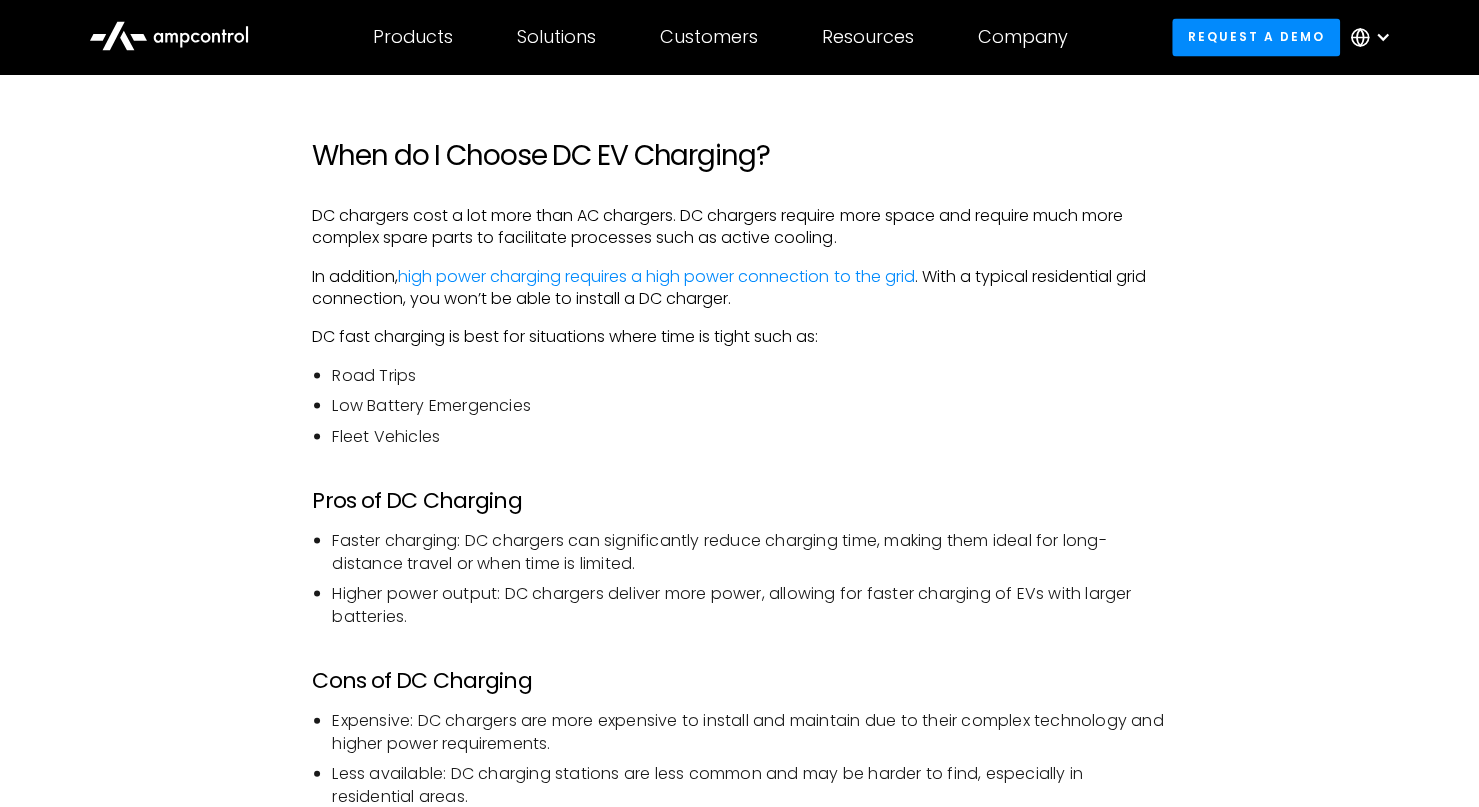 scroll, scrollTop: 6566, scrollLeft: 0, axis: vertical 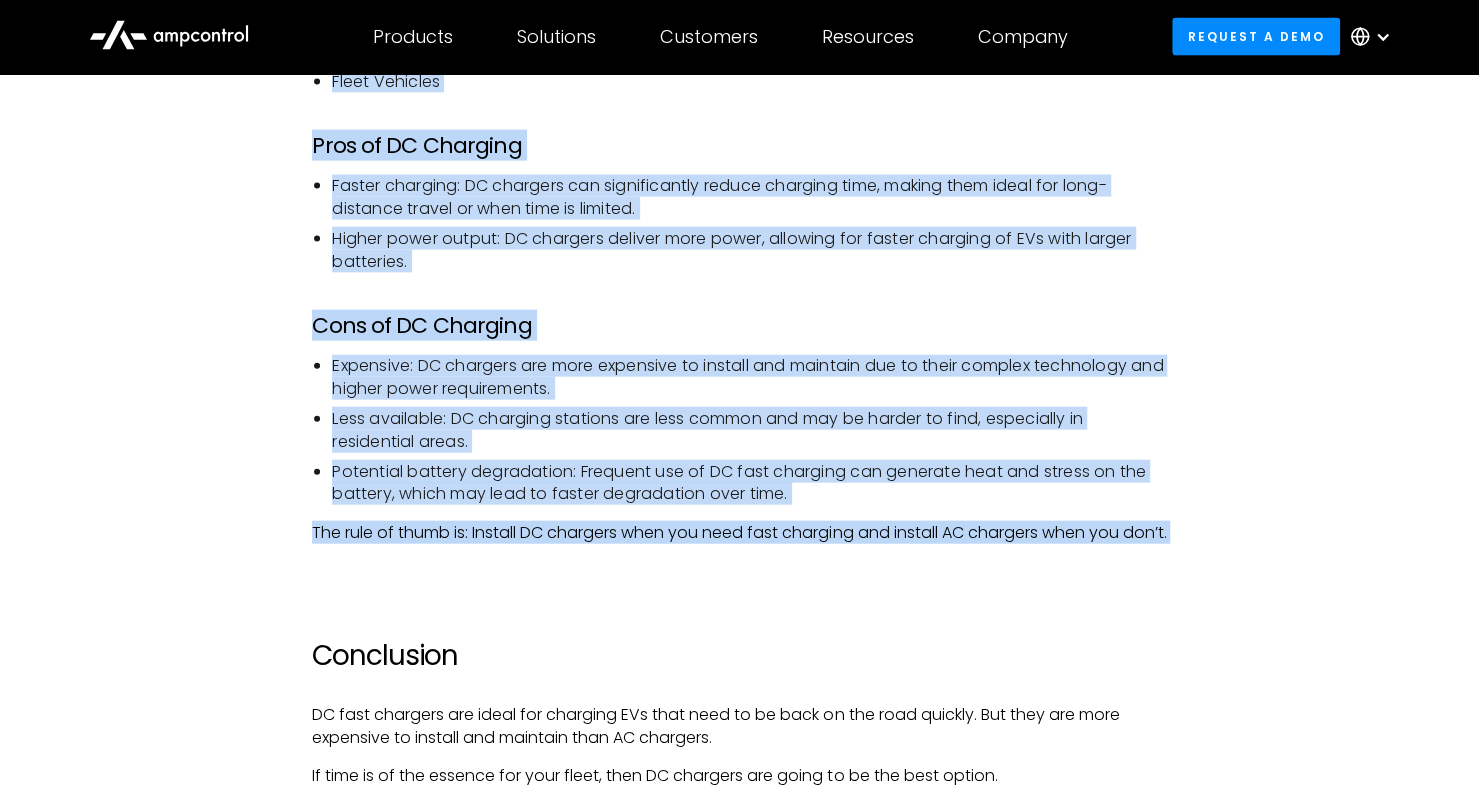 drag, startPoint x: 311, startPoint y: 193, endPoint x: 502, endPoint y: 603, distance: 452.3063 